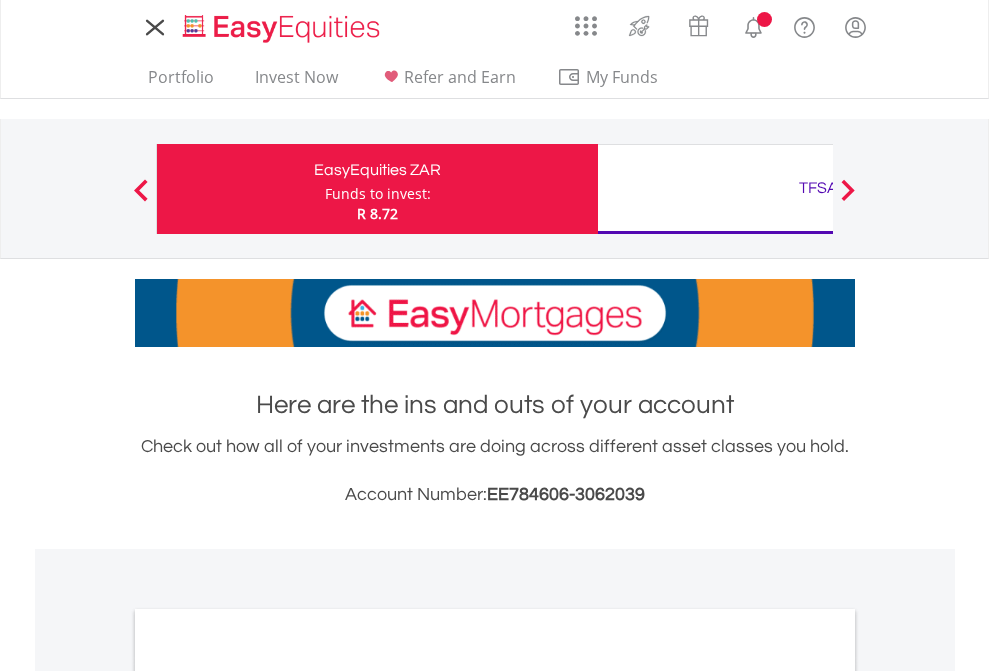 scroll, scrollTop: 0, scrollLeft: 0, axis: both 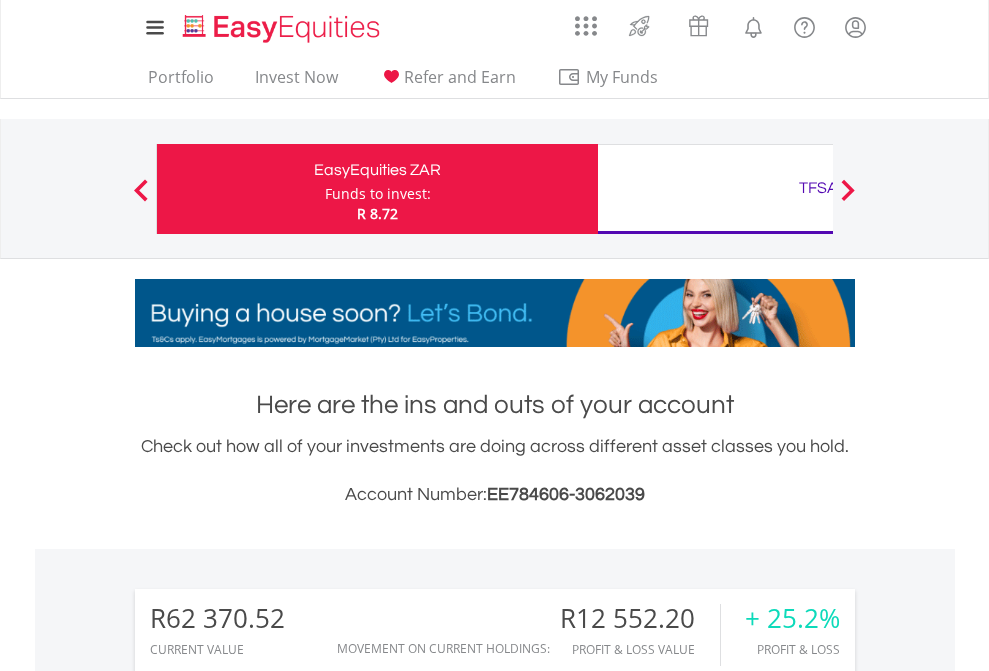 click on "Funds to invest:" at bounding box center [378, 194] 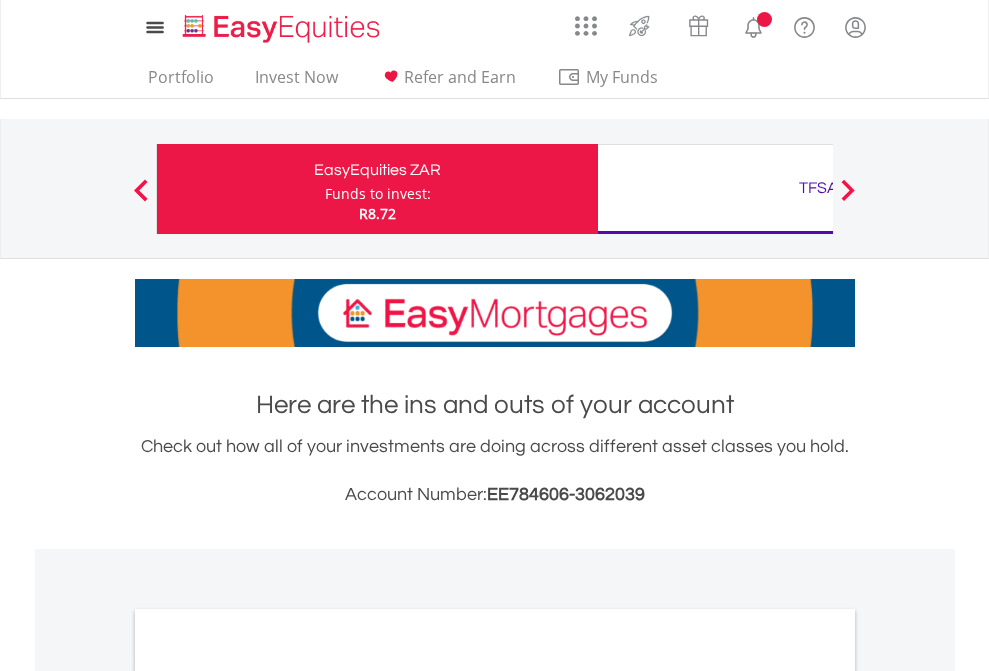 scroll, scrollTop: 0, scrollLeft: 0, axis: both 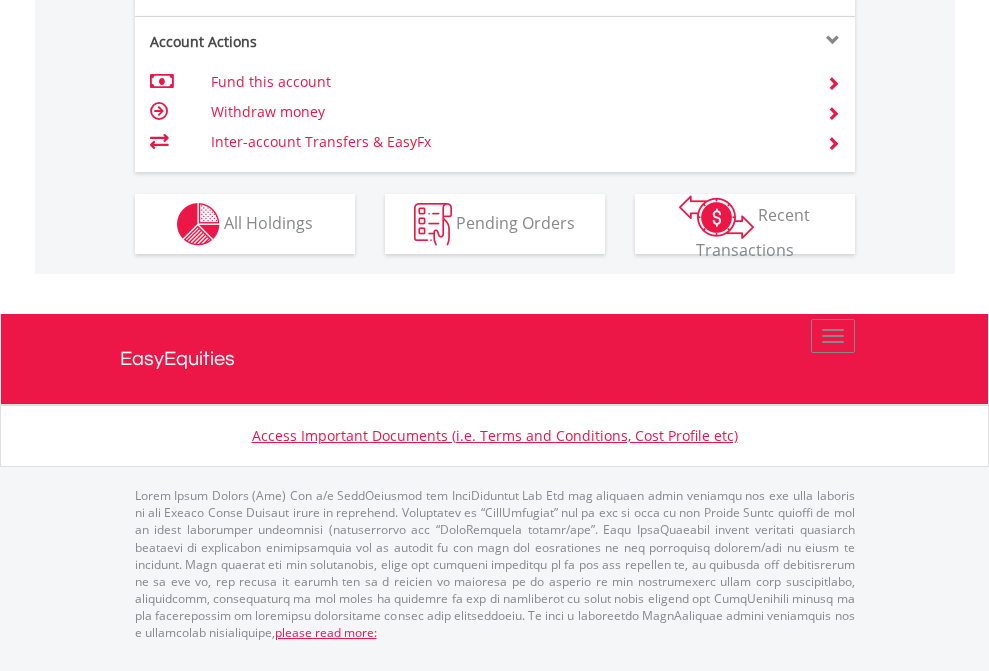 click on "Investment types" at bounding box center (706, -337) 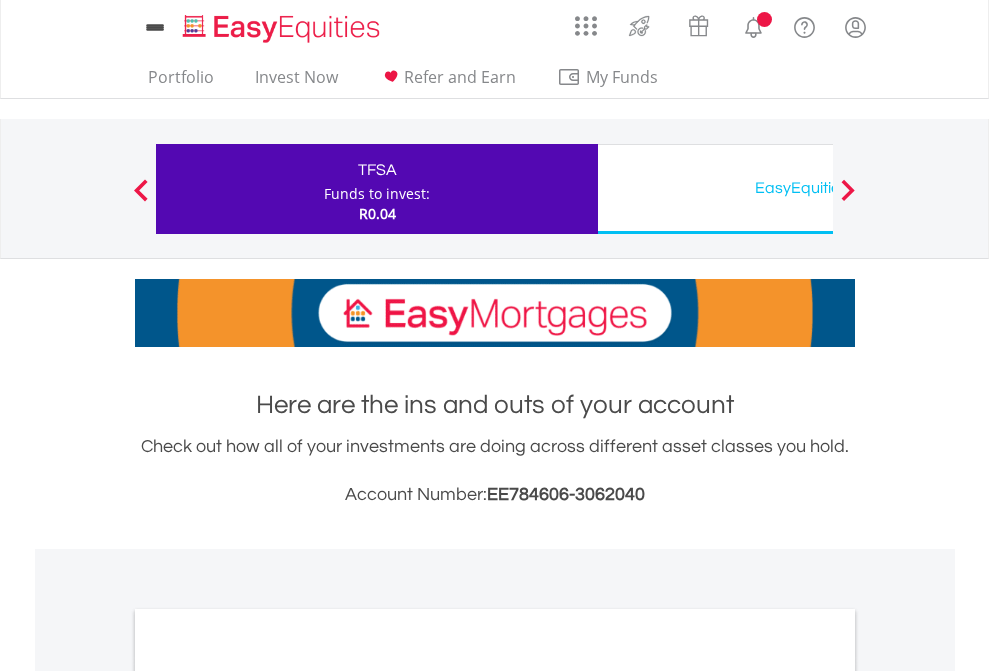 scroll, scrollTop: 0, scrollLeft: 0, axis: both 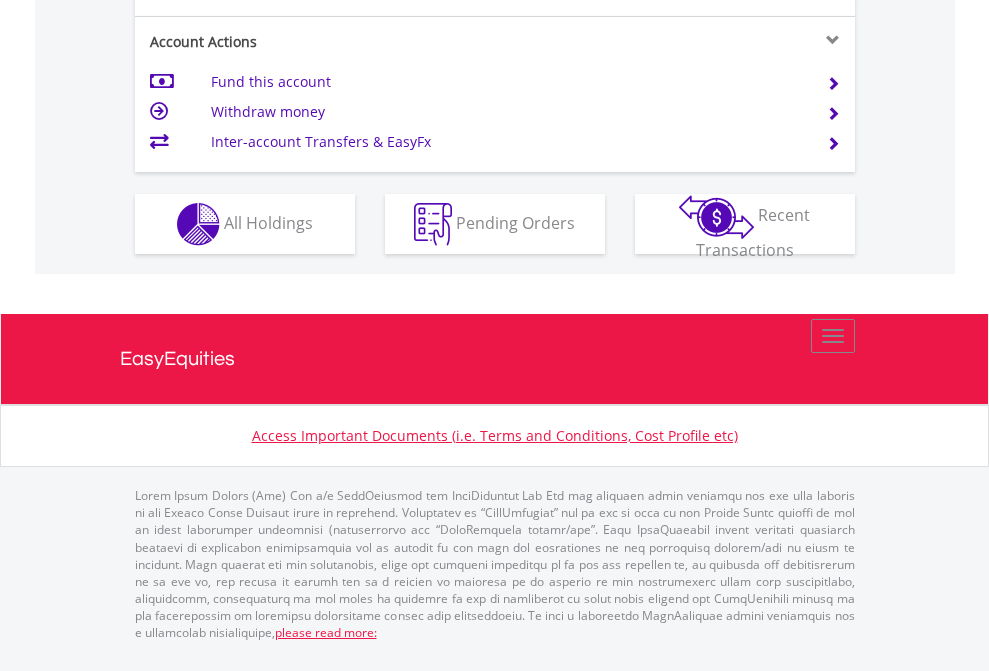 click on "Investment types" at bounding box center (706, -337) 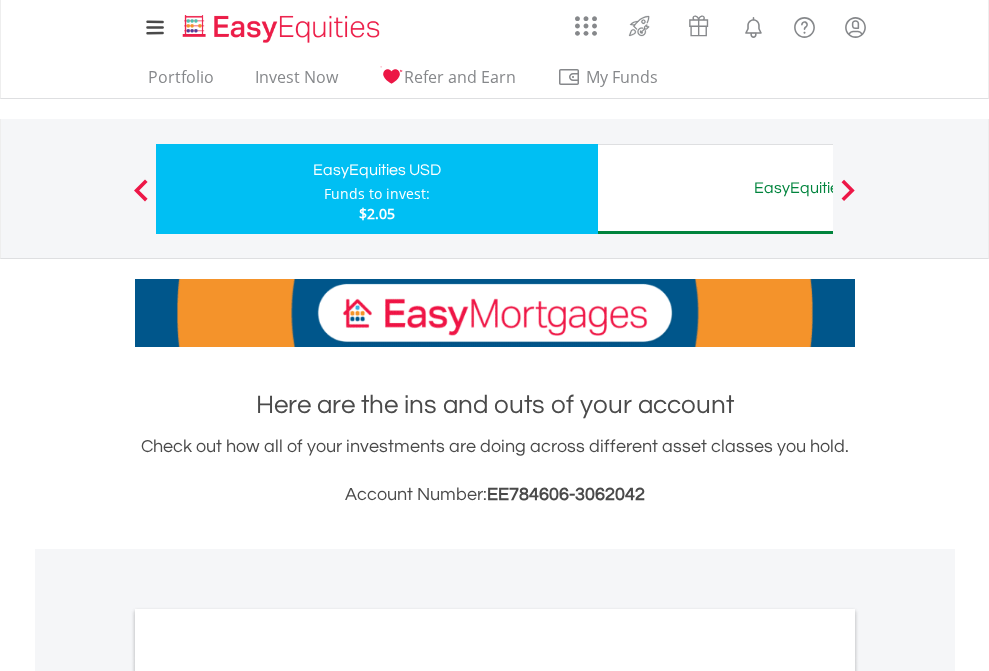 scroll, scrollTop: 0, scrollLeft: 0, axis: both 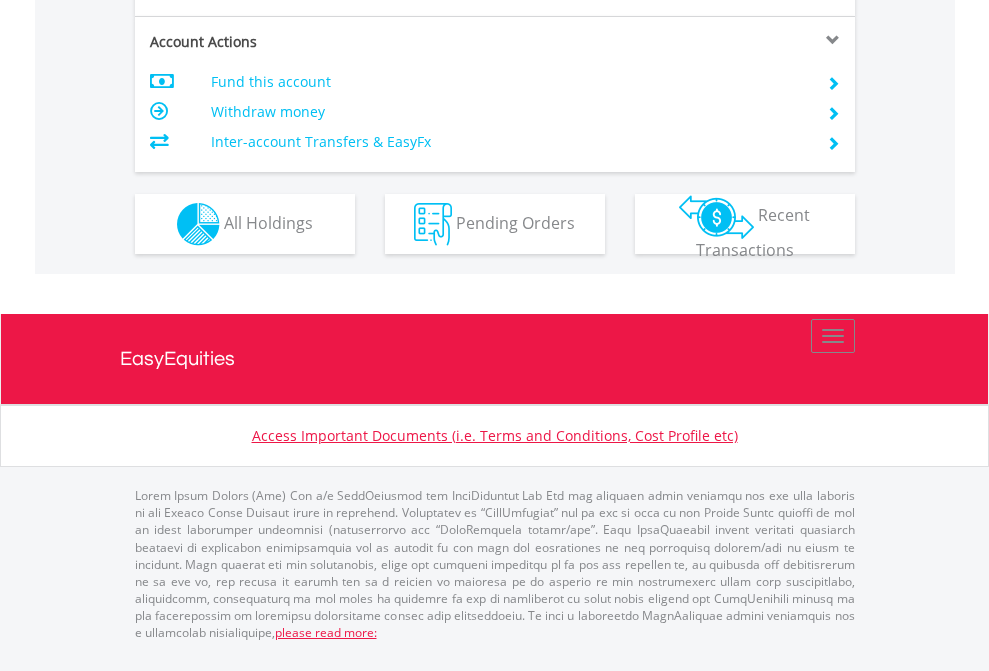click on "Investment types" at bounding box center (706, -337) 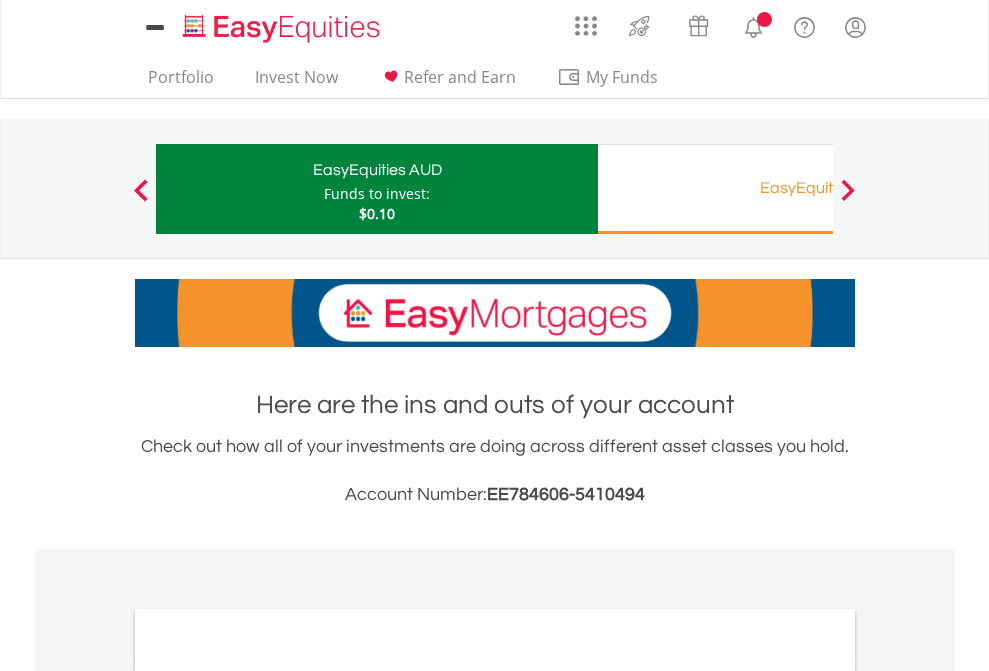 scroll, scrollTop: 0, scrollLeft: 0, axis: both 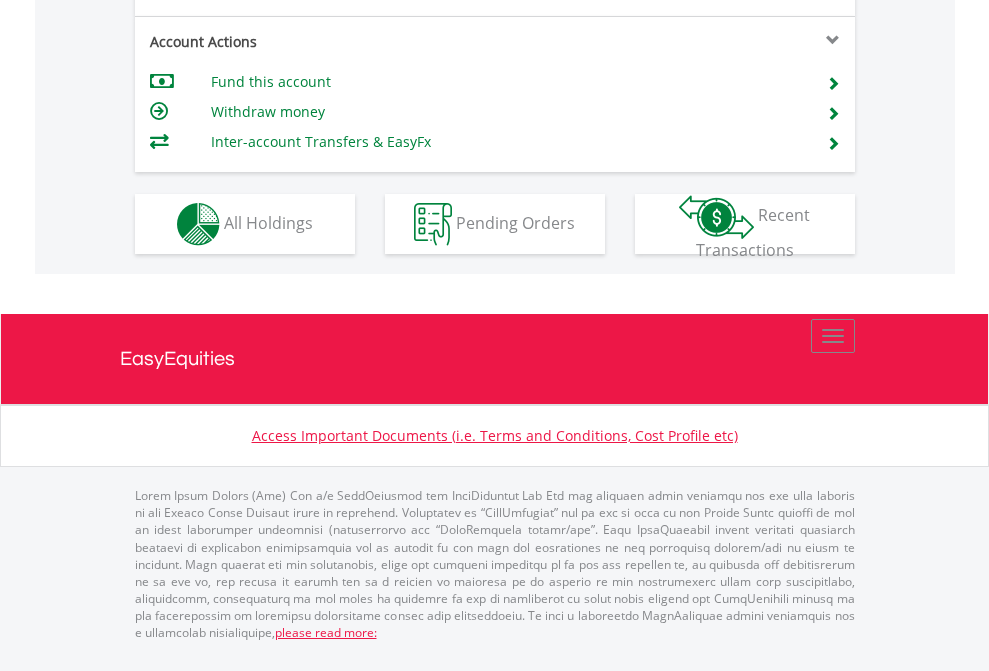 click on "Investment types" at bounding box center (706, -337) 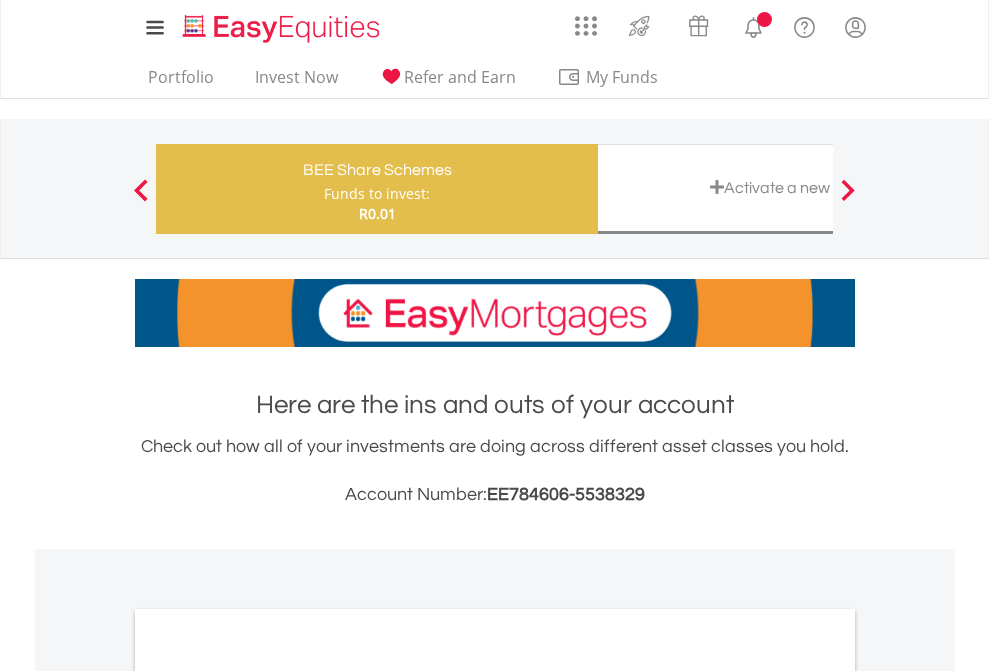 scroll, scrollTop: 0, scrollLeft: 0, axis: both 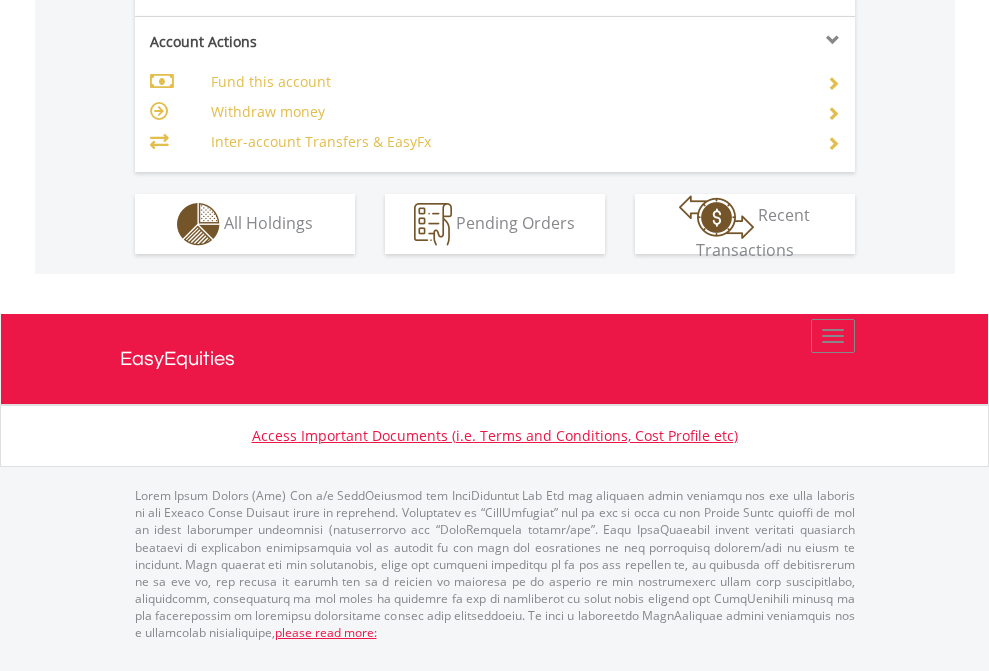 click on "Investment types" at bounding box center (706, -337) 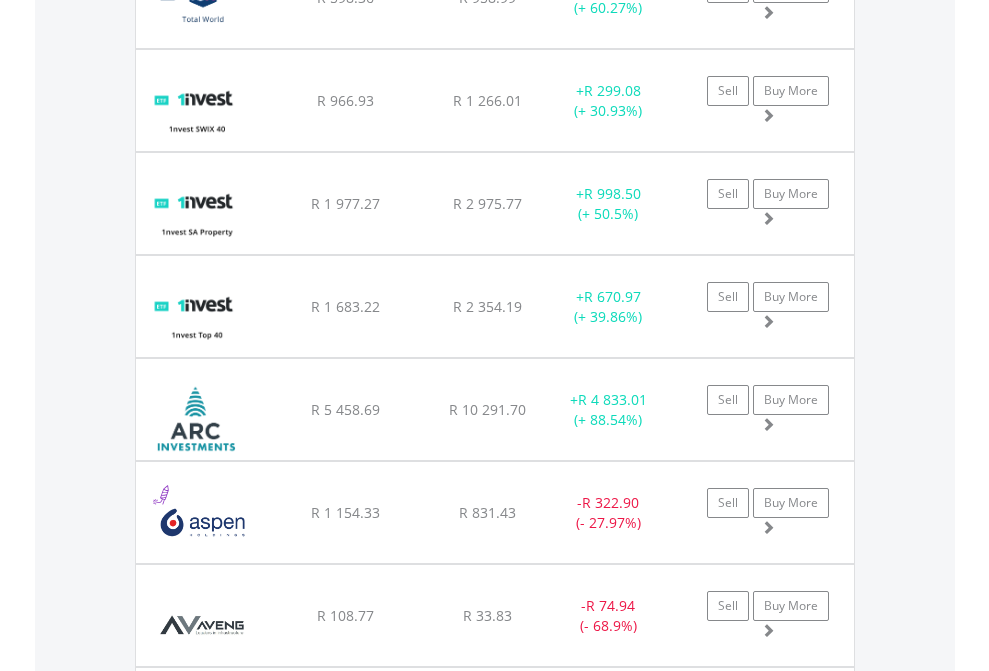 scroll, scrollTop: 2345, scrollLeft: 0, axis: vertical 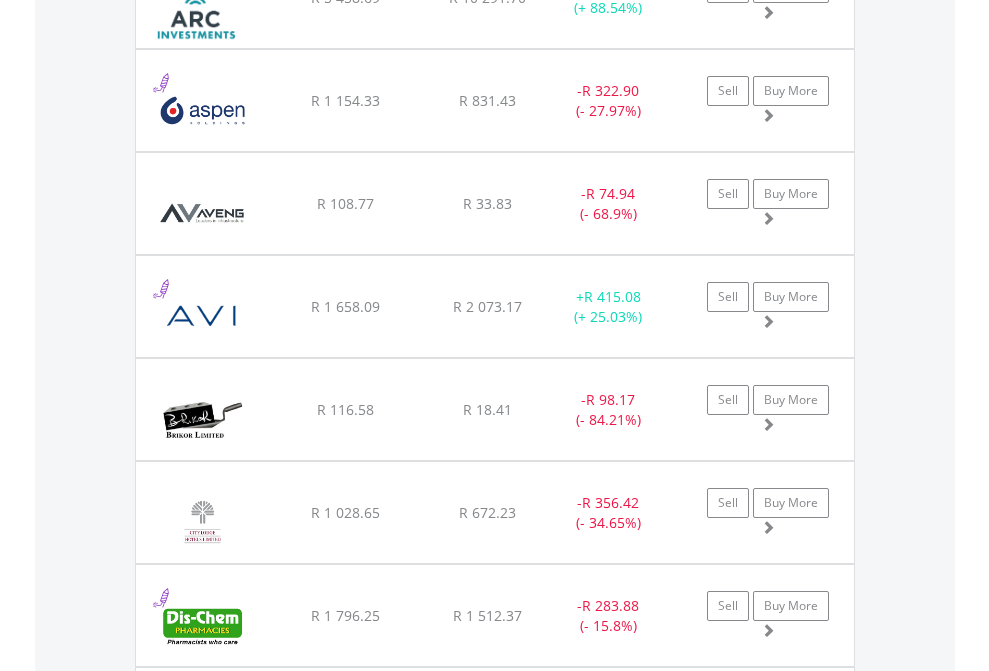 click on "TFSA" at bounding box center (818, -2157) 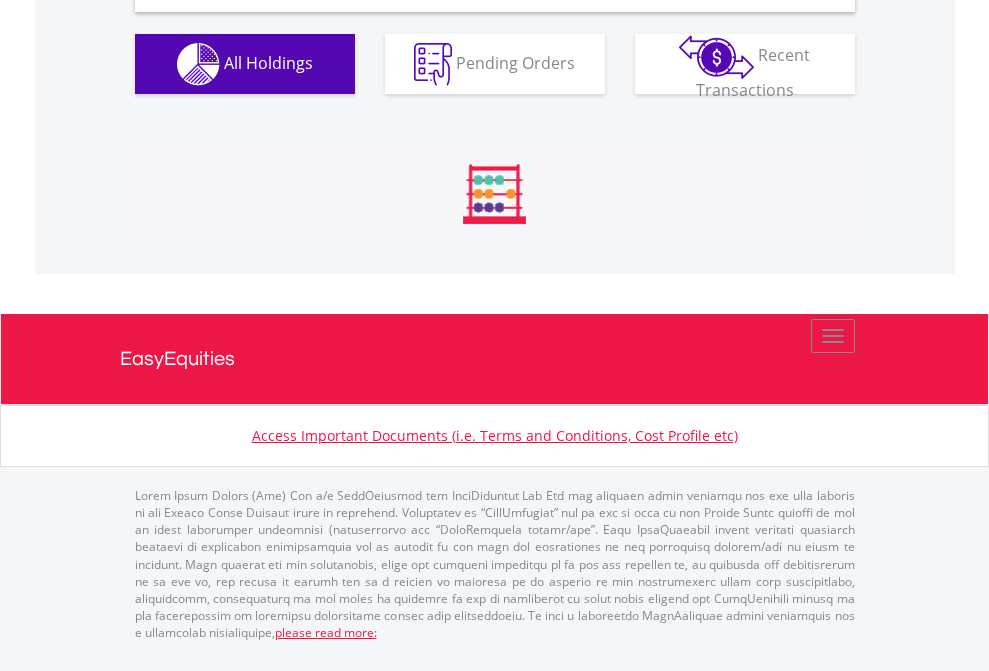 scroll, scrollTop: 1933, scrollLeft: 0, axis: vertical 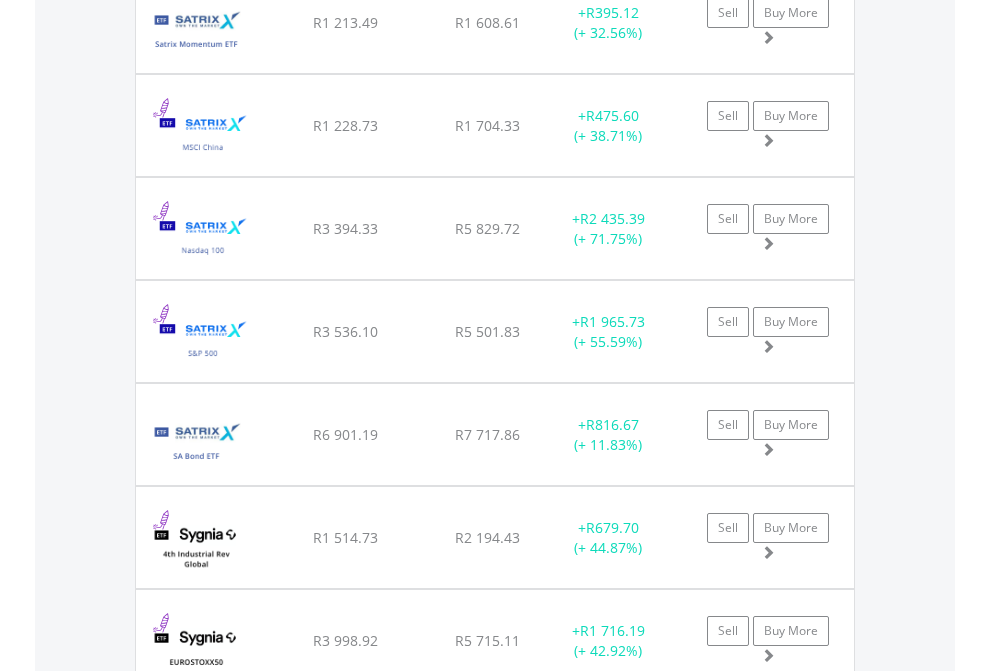 click on "EasyEquities USD" at bounding box center (818, -1745) 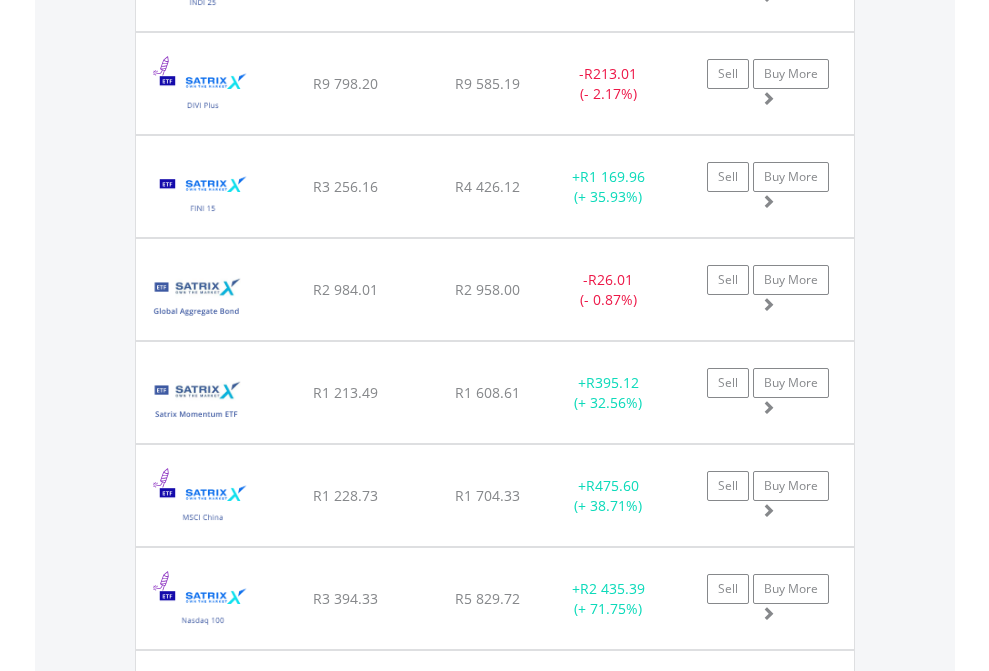 scroll, scrollTop: 144, scrollLeft: 0, axis: vertical 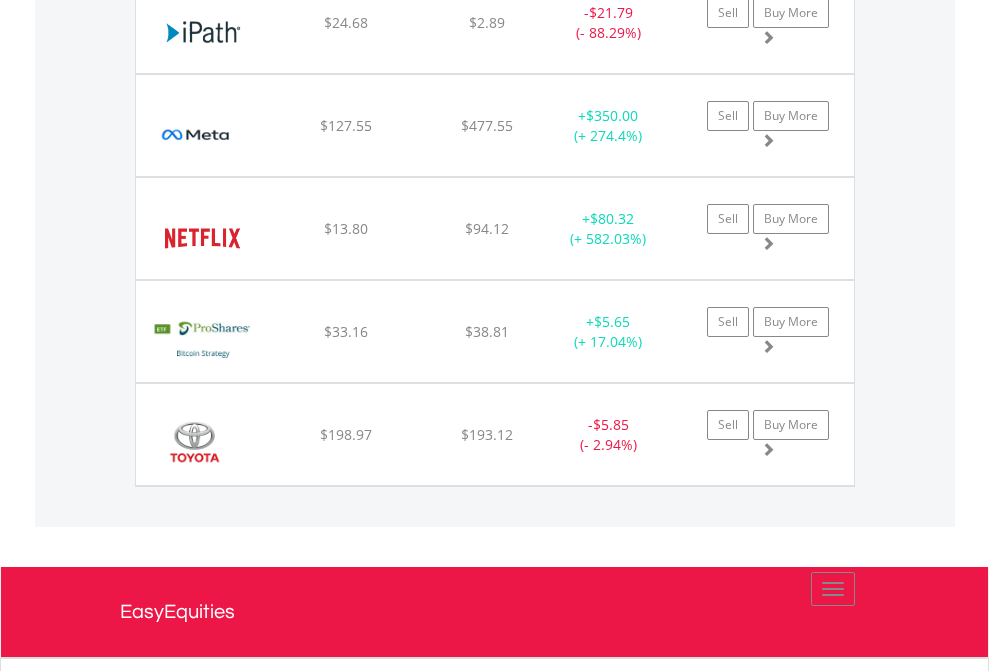 click on "EasyEquities AUD" at bounding box center (818, -1745) 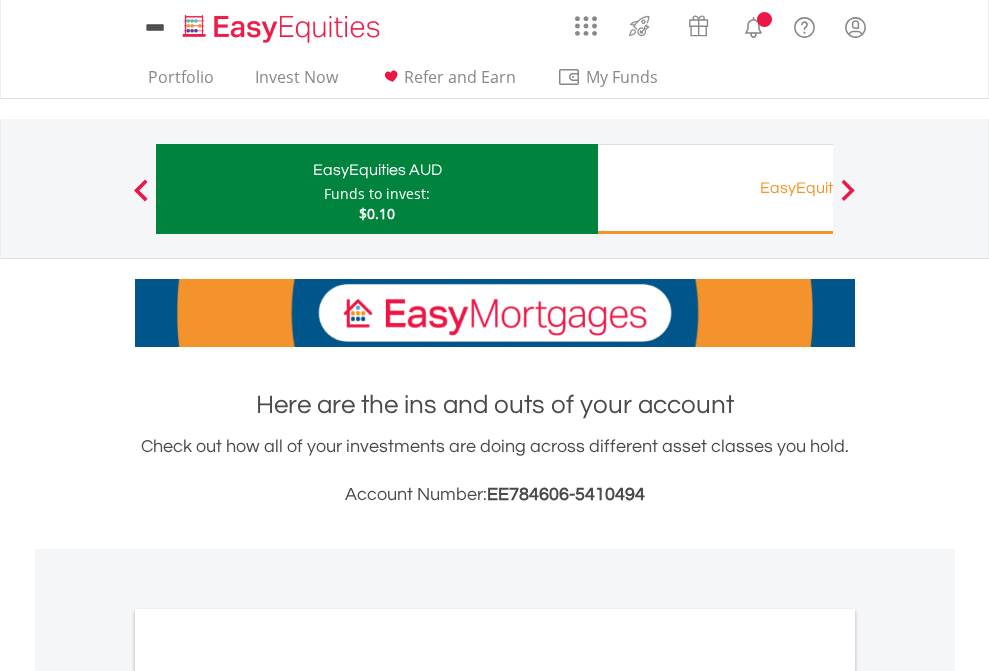 scroll, scrollTop: 1202, scrollLeft: 0, axis: vertical 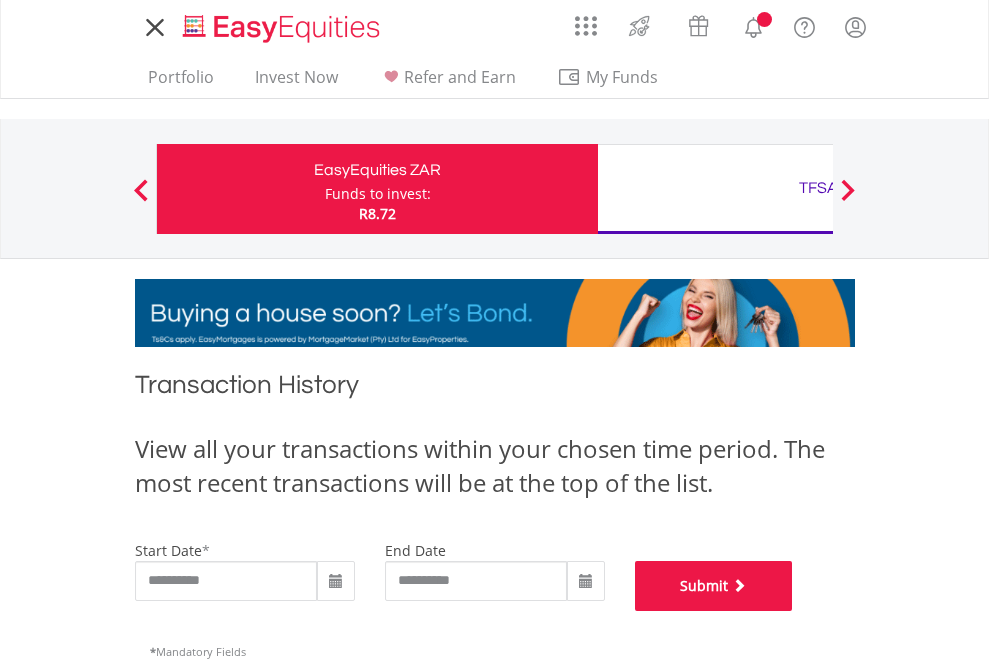 click on "Submit" at bounding box center (714, 586) 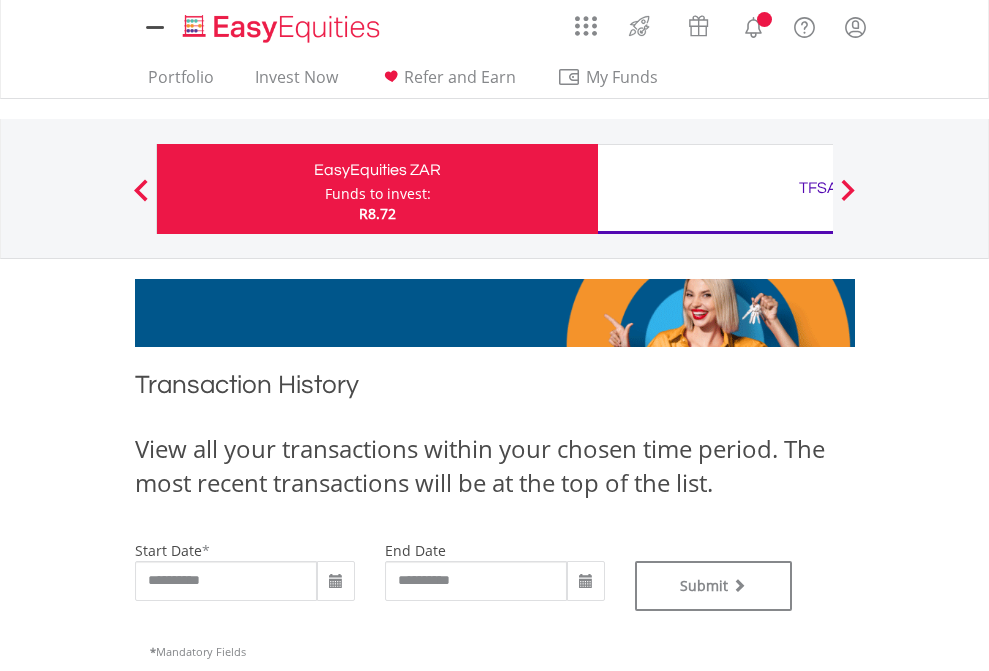 scroll, scrollTop: 0, scrollLeft: 0, axis: both 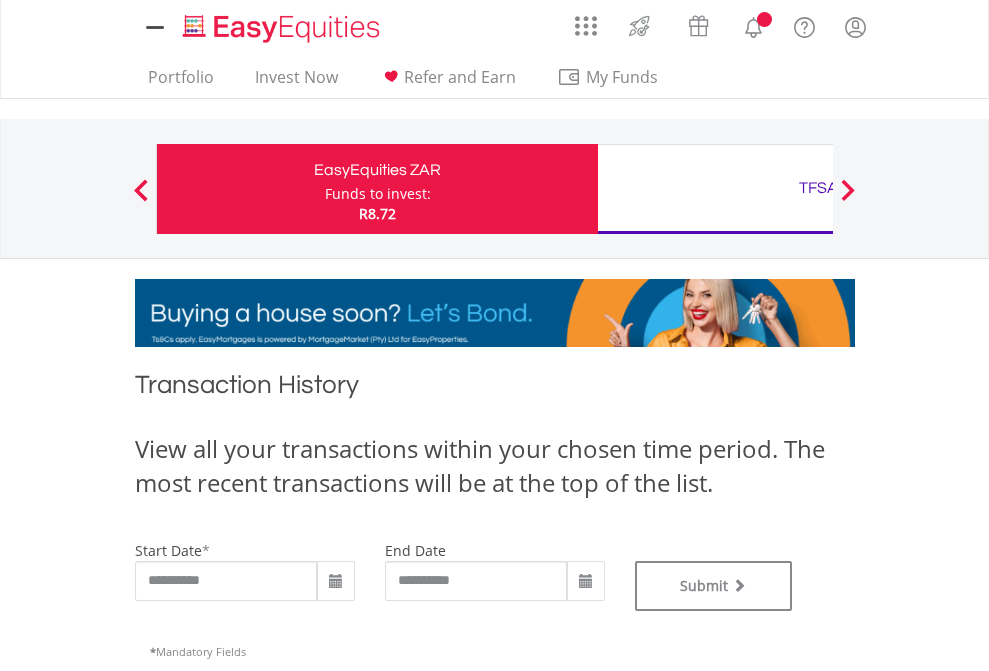 click on "TFSA" at bounding box center (818, 188) 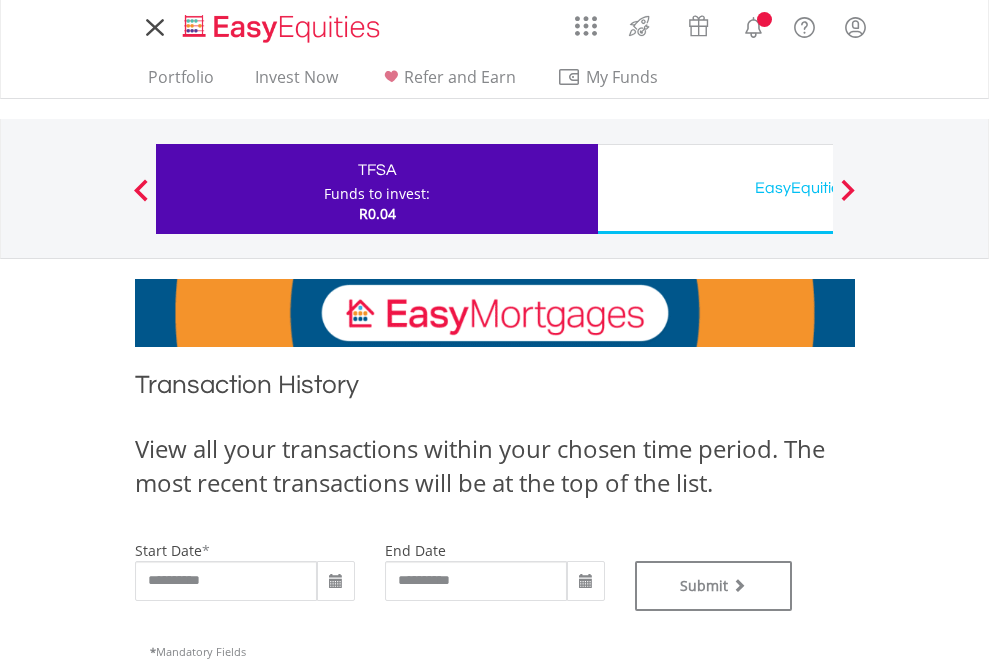 scroll, scrollTop: 0, scrollLeft: 0, axis: both 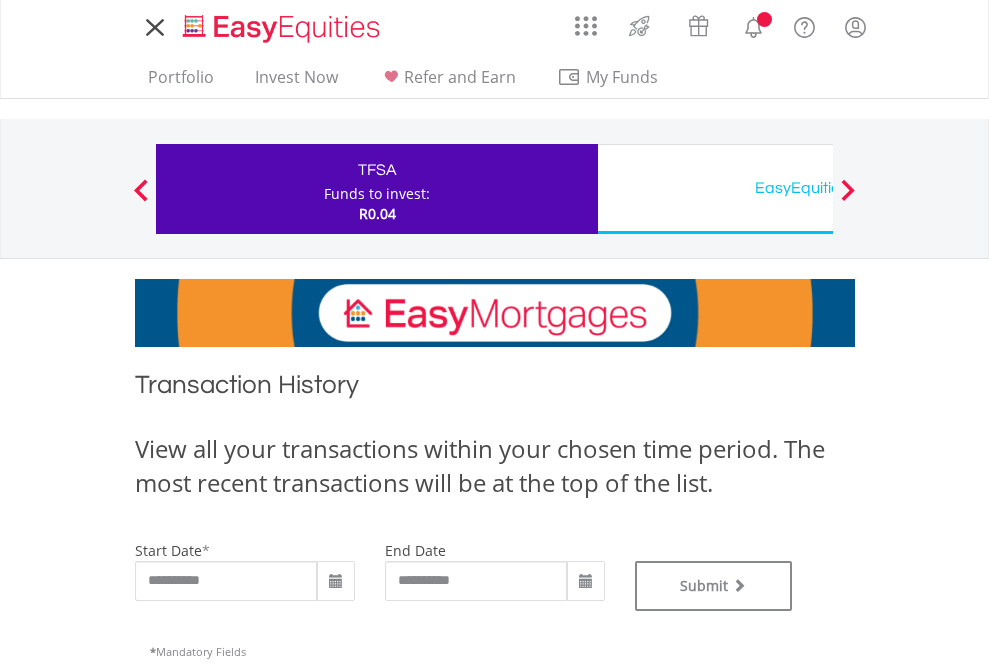 type on "**********" 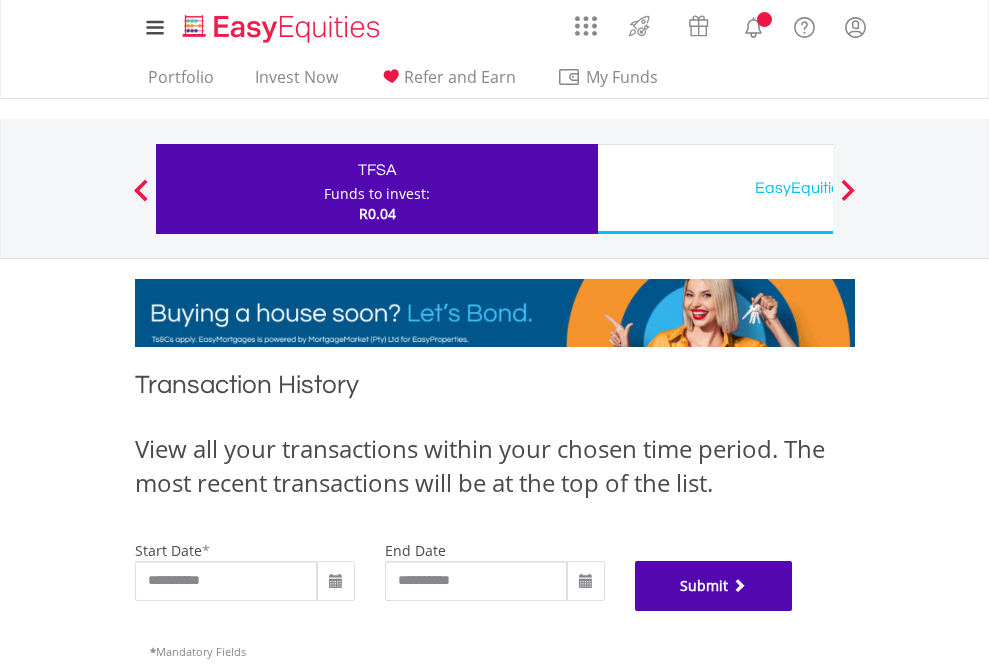 click on "Submit" at bounding box center (714, 586) 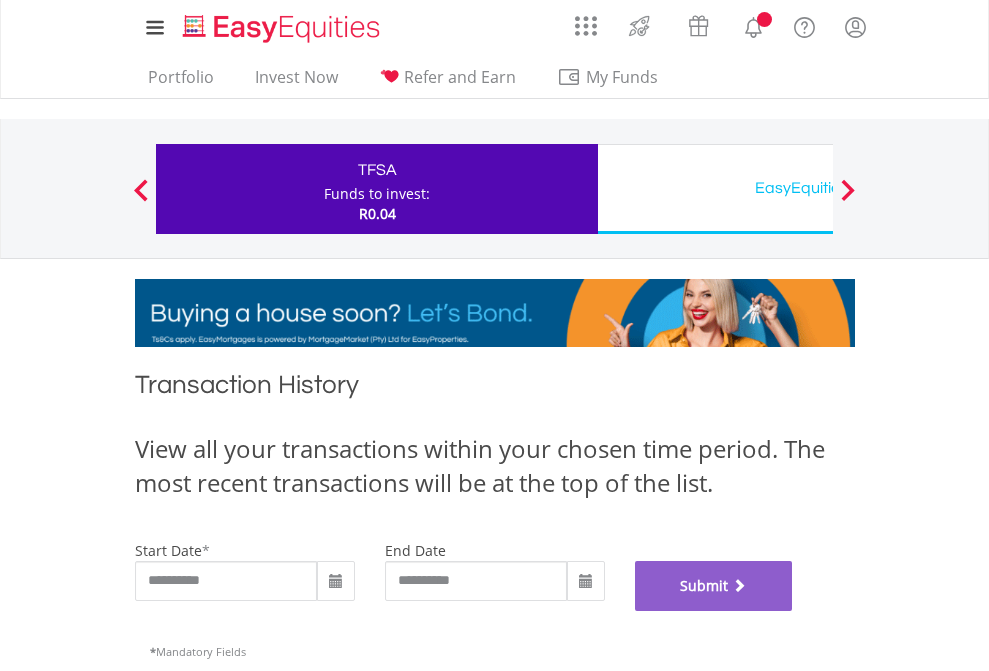 scroll, scrollTop: 811, scrollLeft: 0, axis: vertical 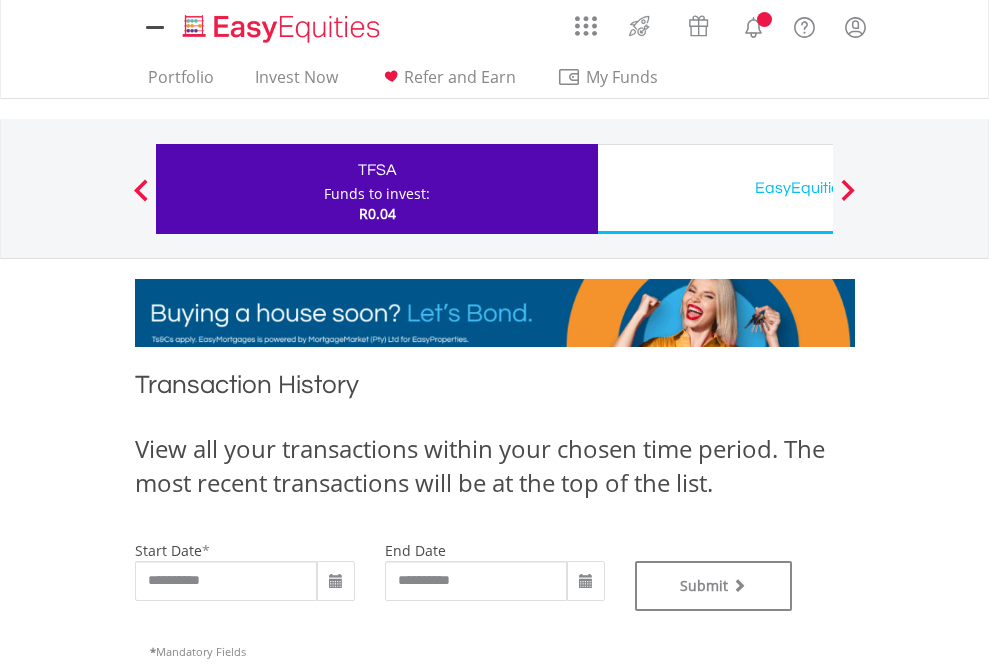 click on "EasyEquities USD" at bounding box center (818, 188) 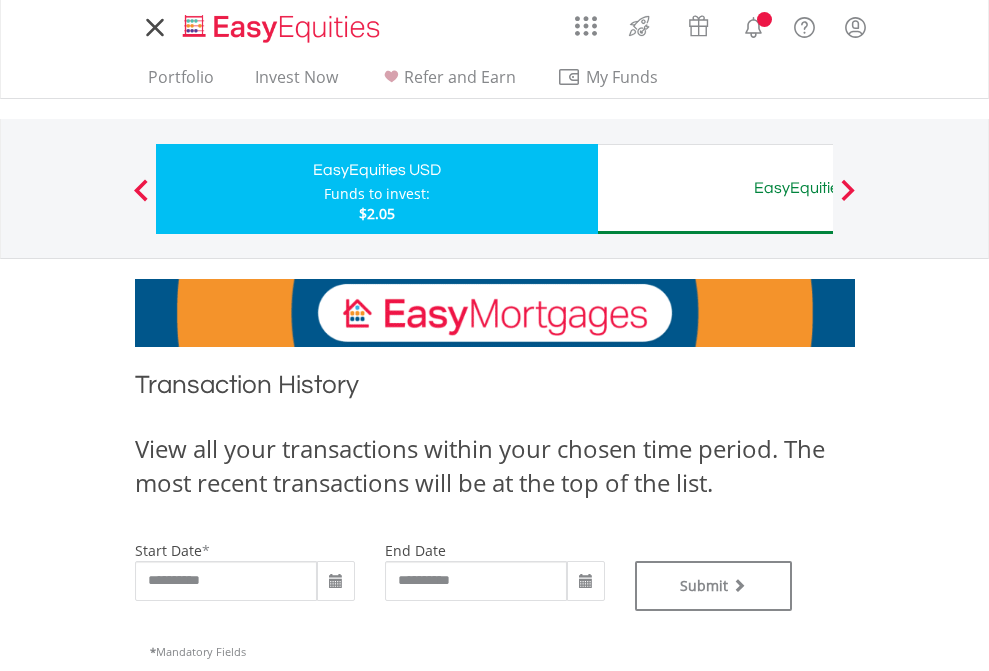 scroll, scrollTop: 0, scrollLeft: 0, axis: both 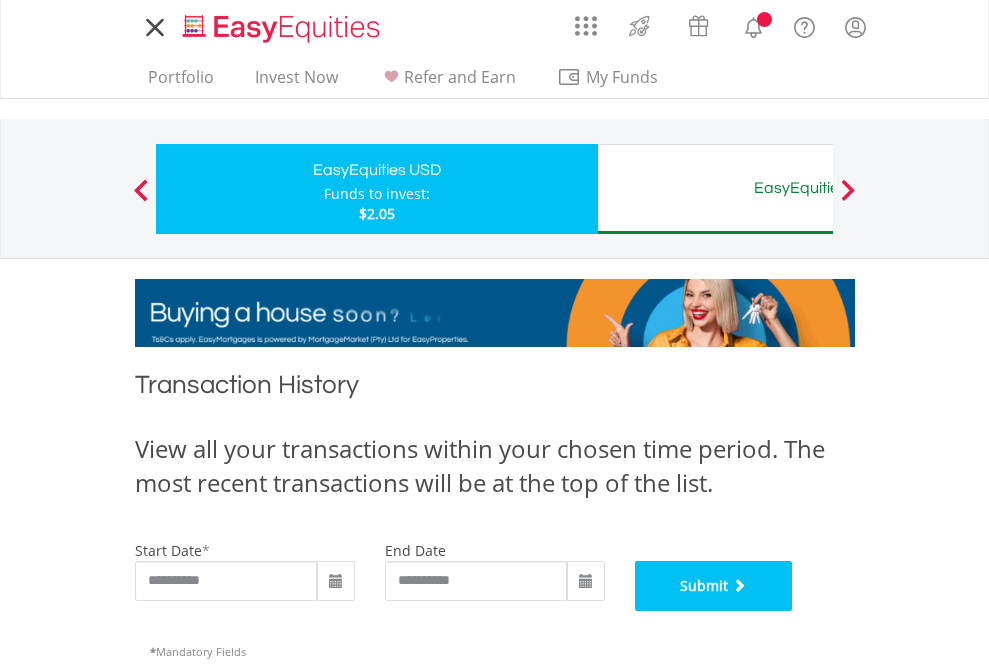 click on "Submit" at bounding box center [714, 586] 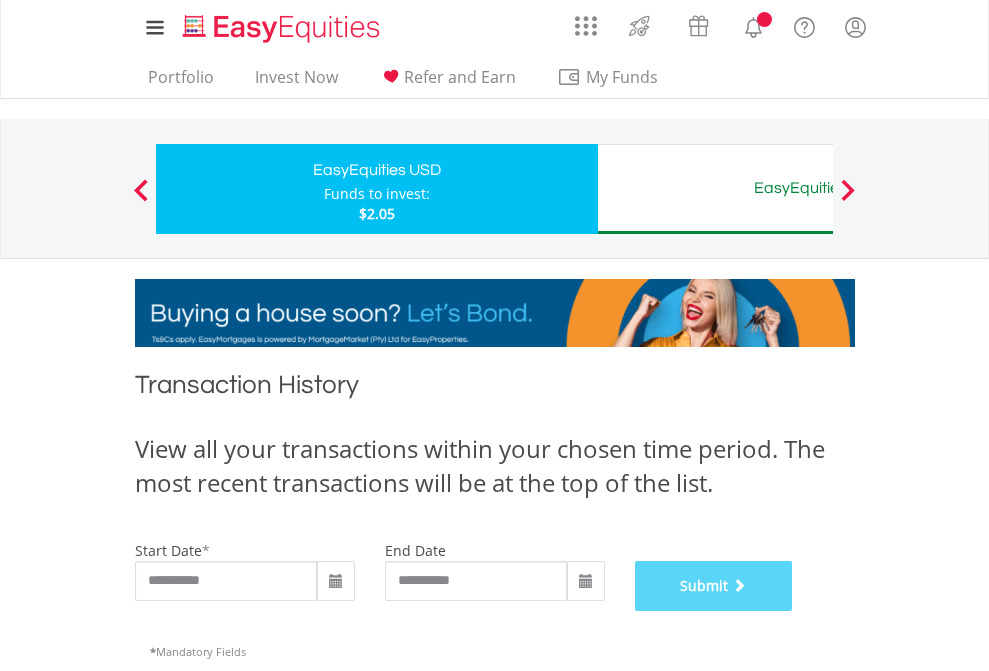 scroll, scrollTop: 811, scrollLeft: 0, axis: vertical 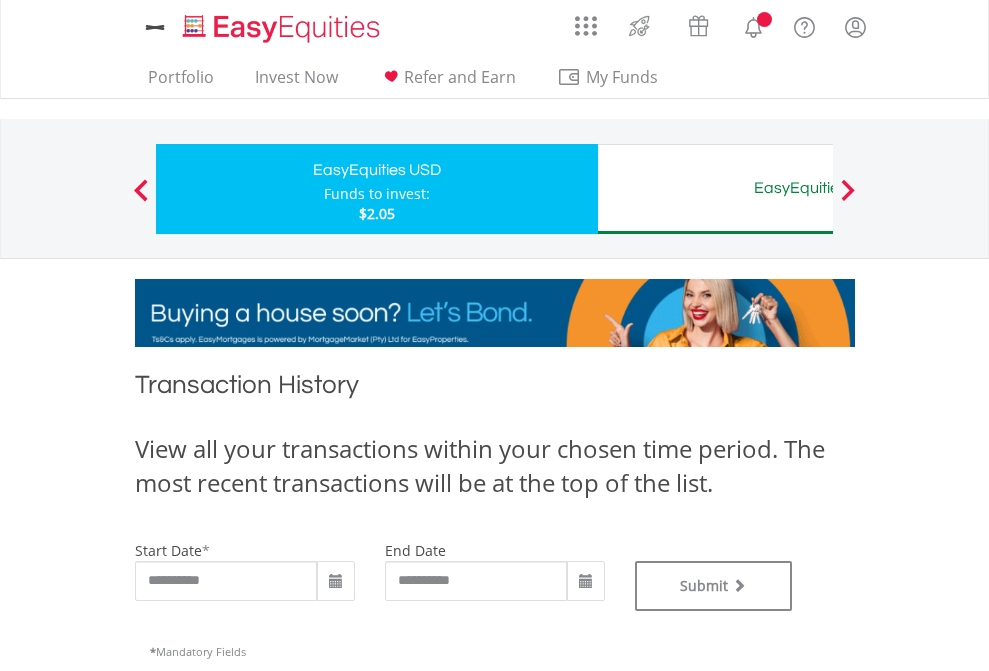 click on "EasyEquities AUD" at bounding box center (818, 188) 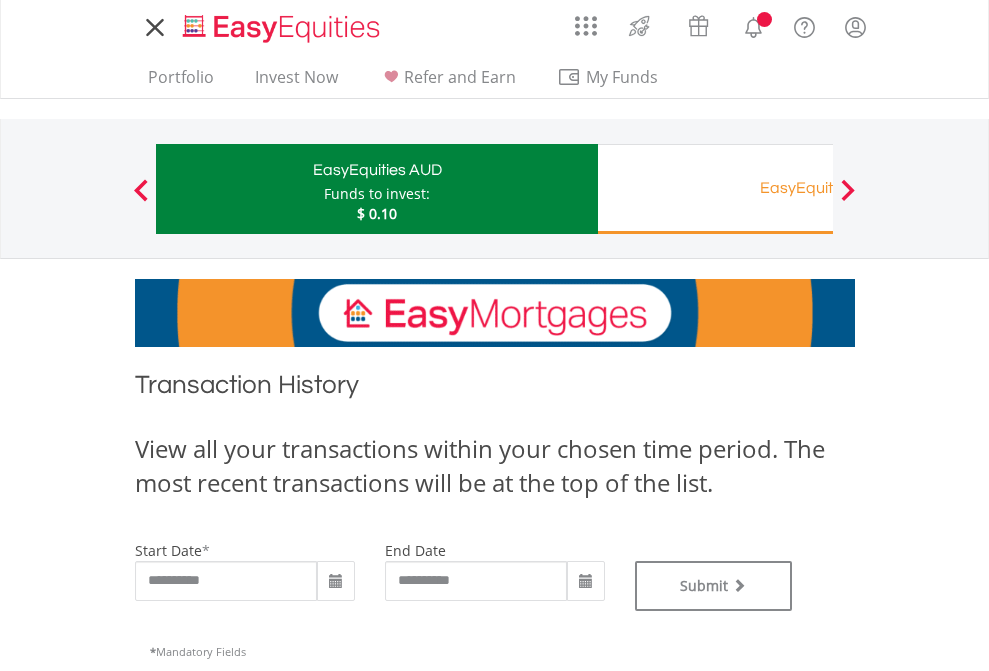 scroll, scrollTop: 0, scrollLeft: 0, axis: both 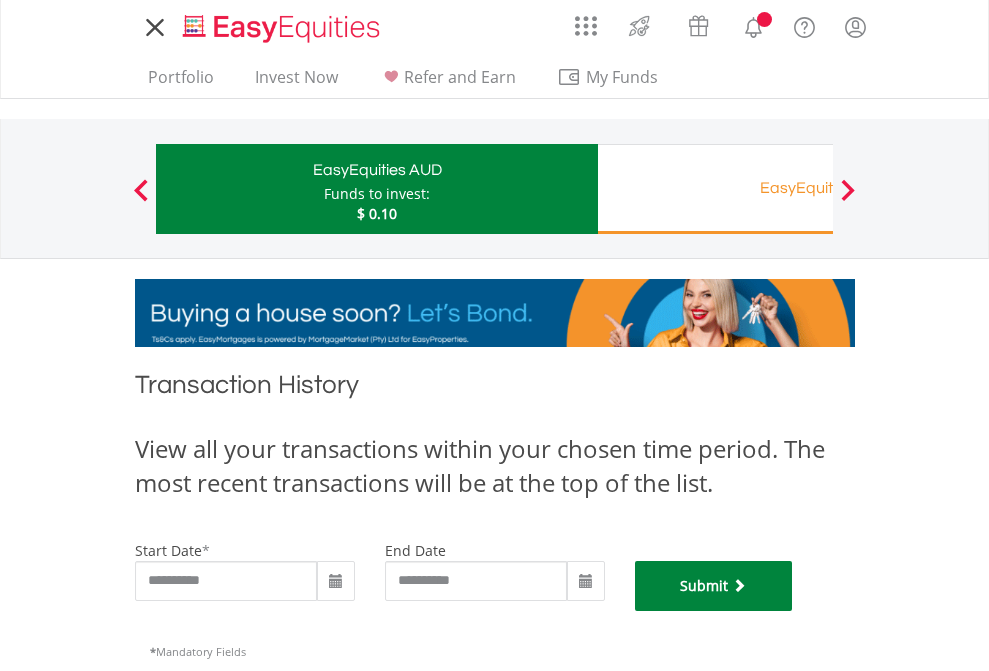 click on "Submit" at bounding box center (714, 586) 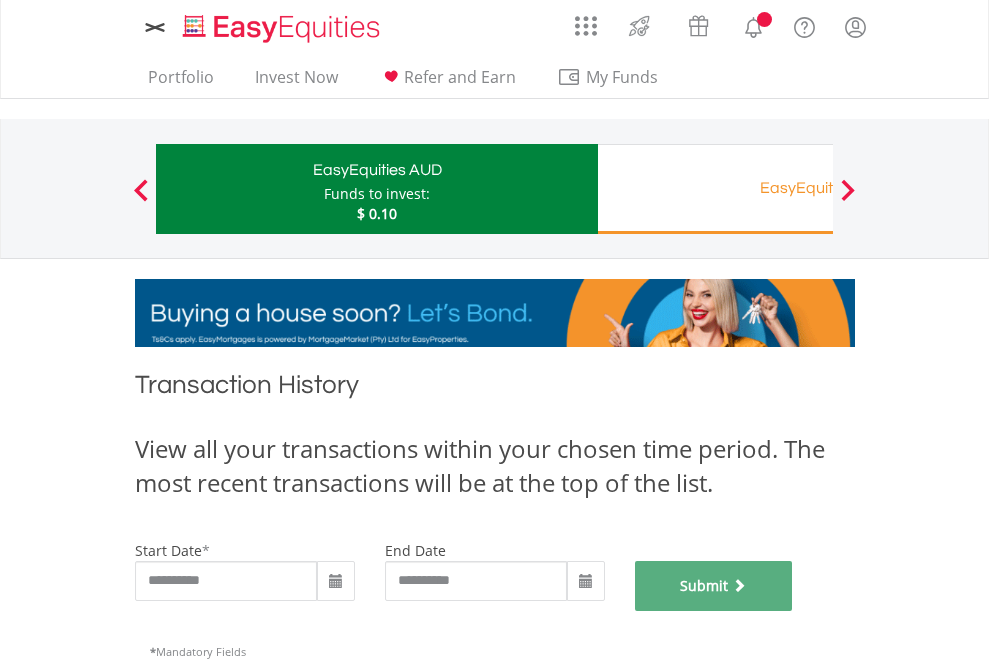 scroll, scrollTop: 811, scrollLeft: 0, axis: vertical 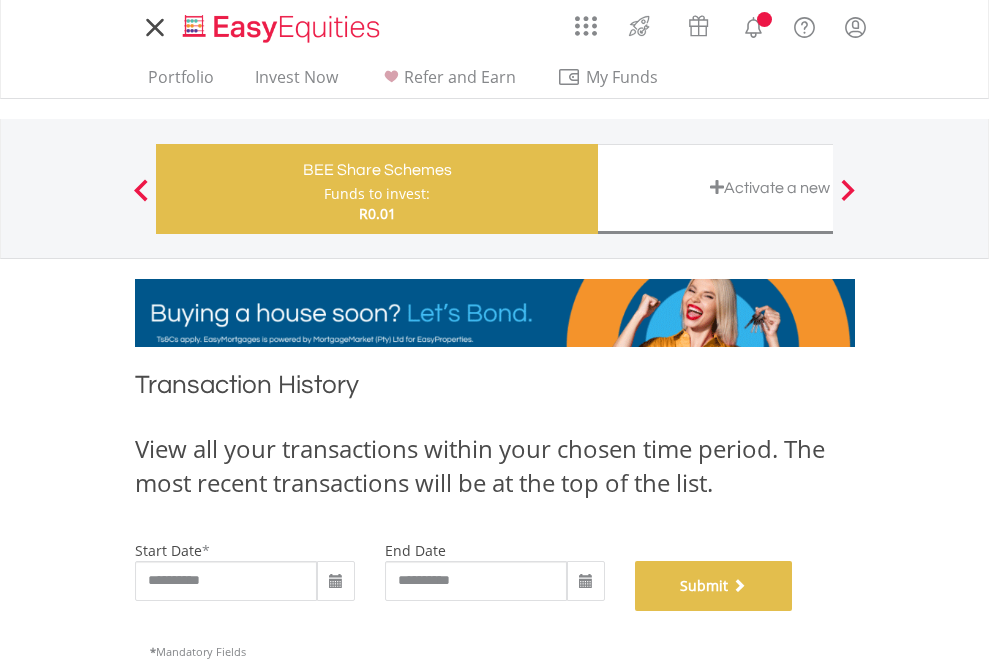 click on "Submit" at bounding box center [714, 586] 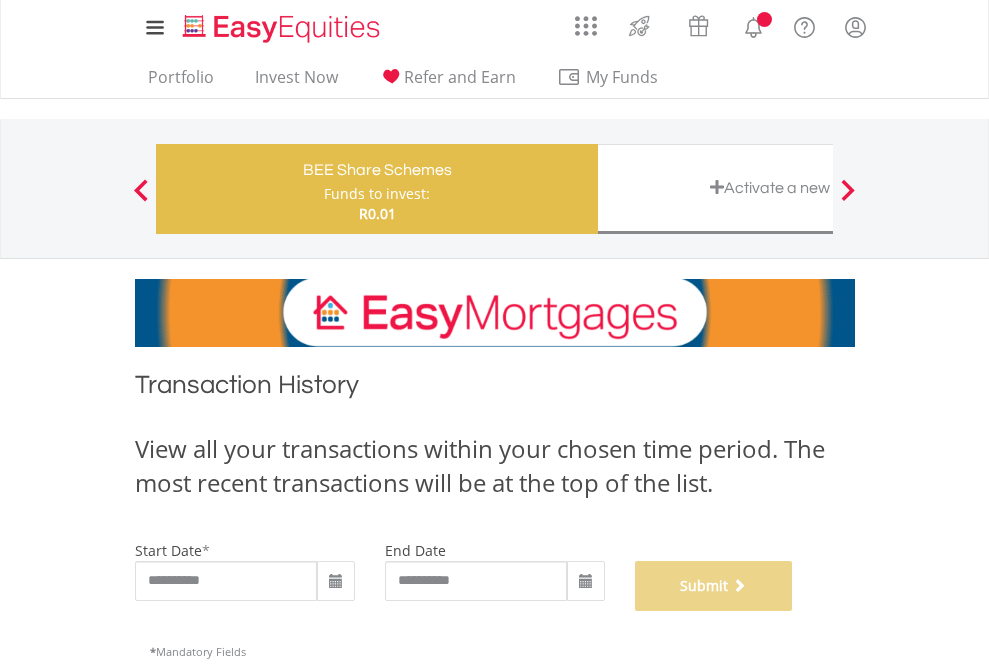 scroll, scrollTop: 811, scrollLeft: 0, axis: vertical 